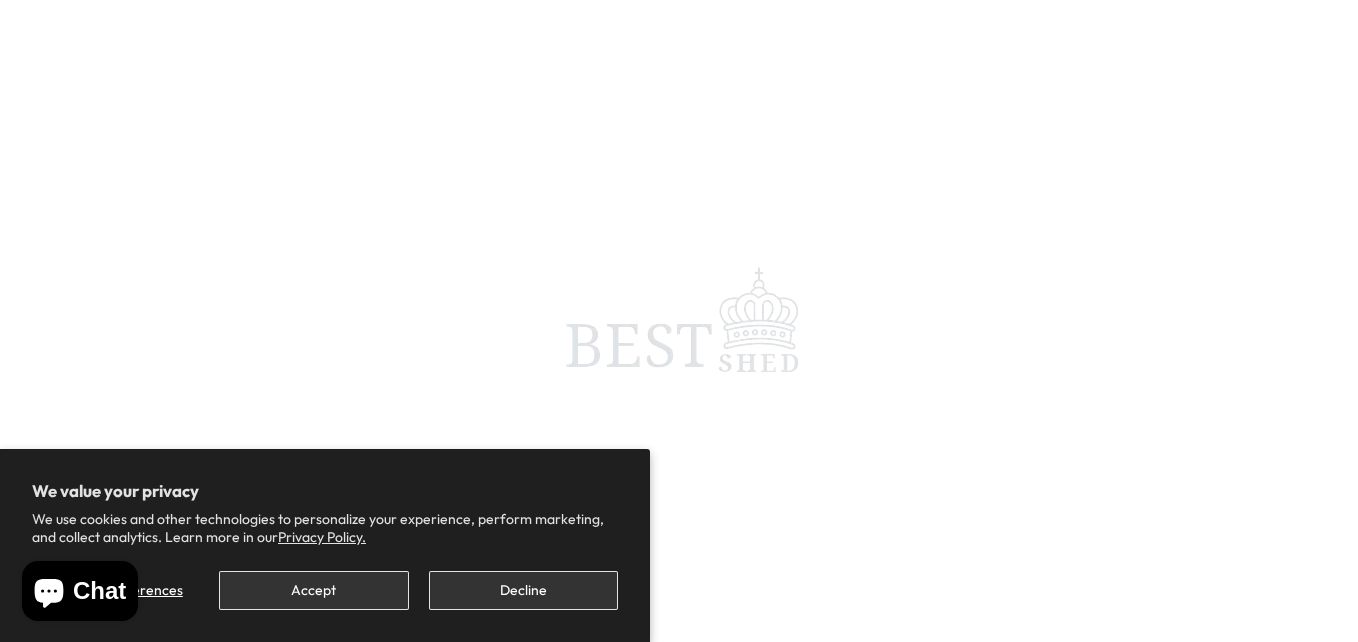 scroll, scrollTop: 0, scrollLeft: 0, axis: both 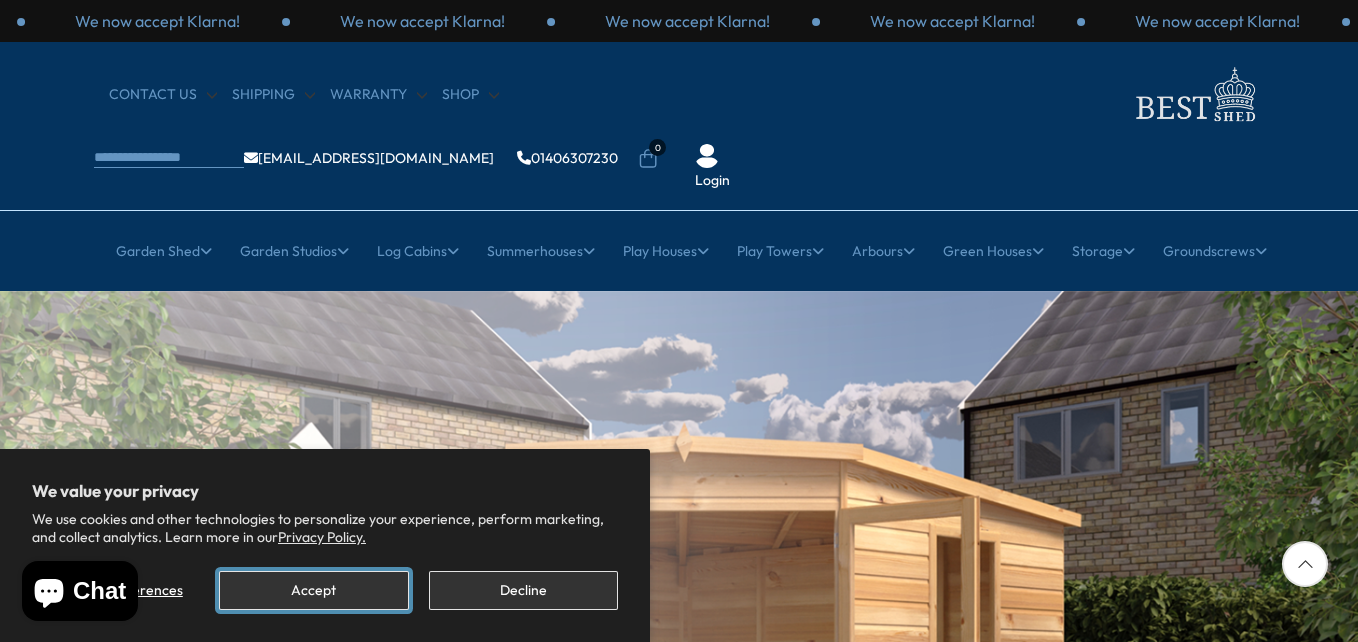 click on "Accept" at bounding box center [313, 590] 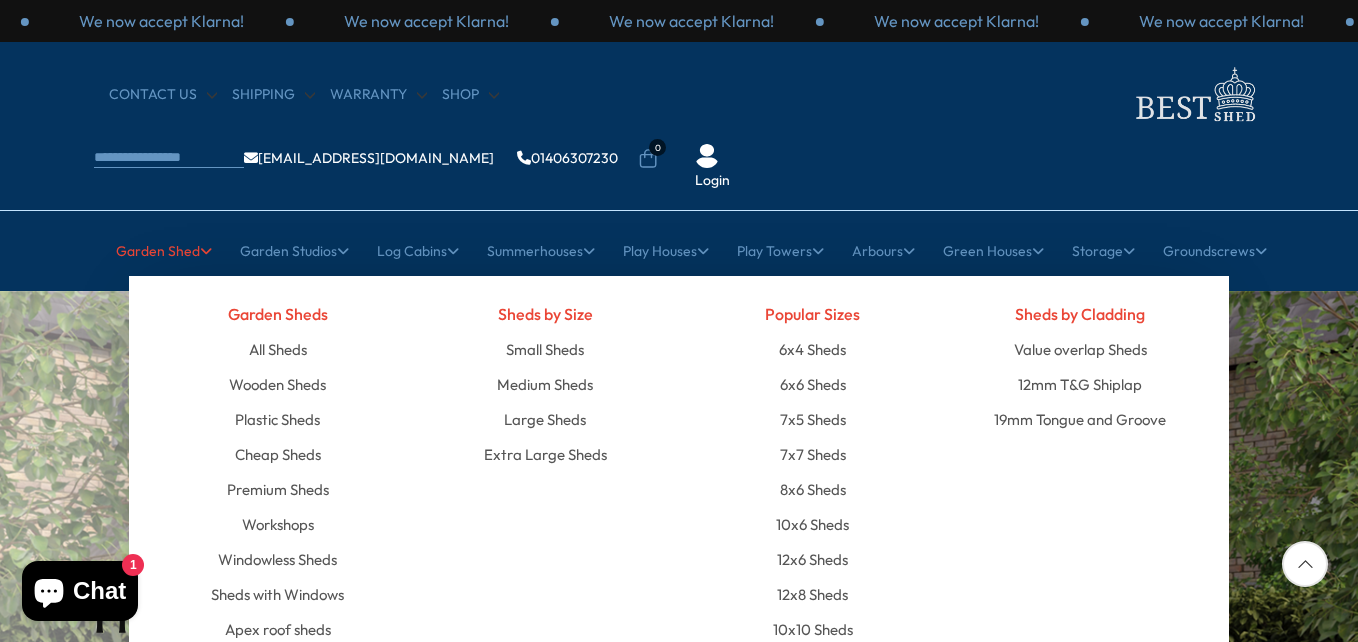 click on "Pent roof sheds" at bounding box center (278, 664) 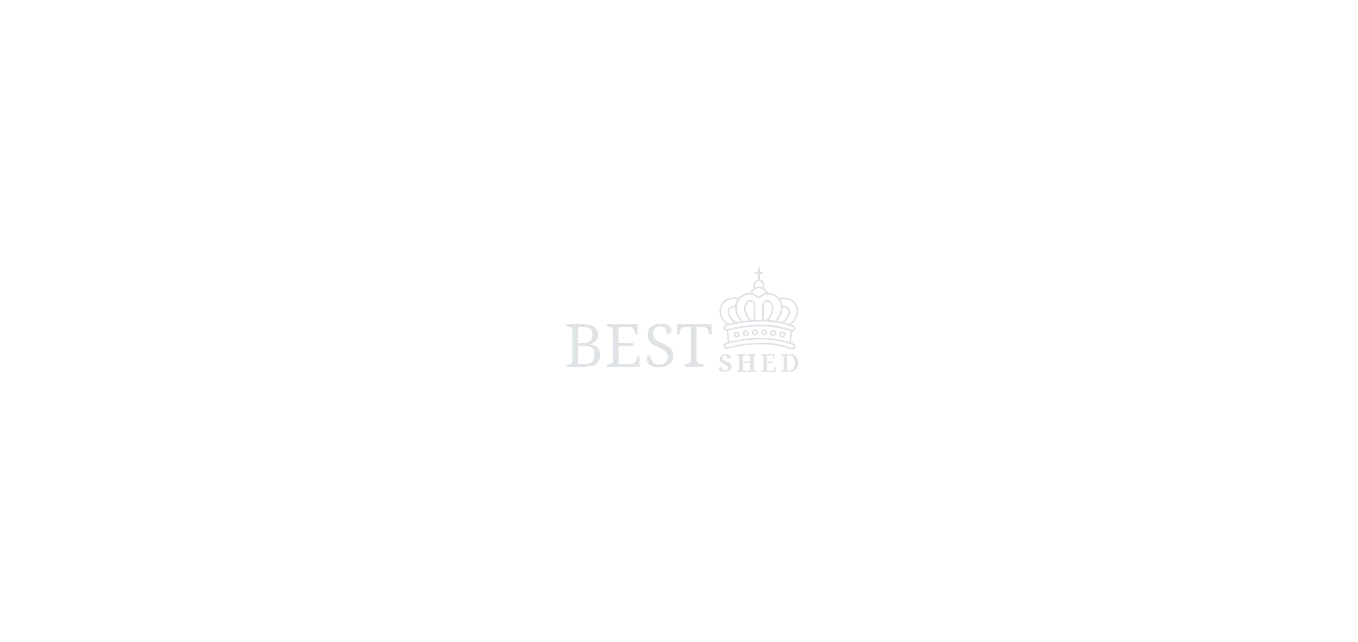 scroll, scrollTop: 0, scrollLeft: 0, axis: both 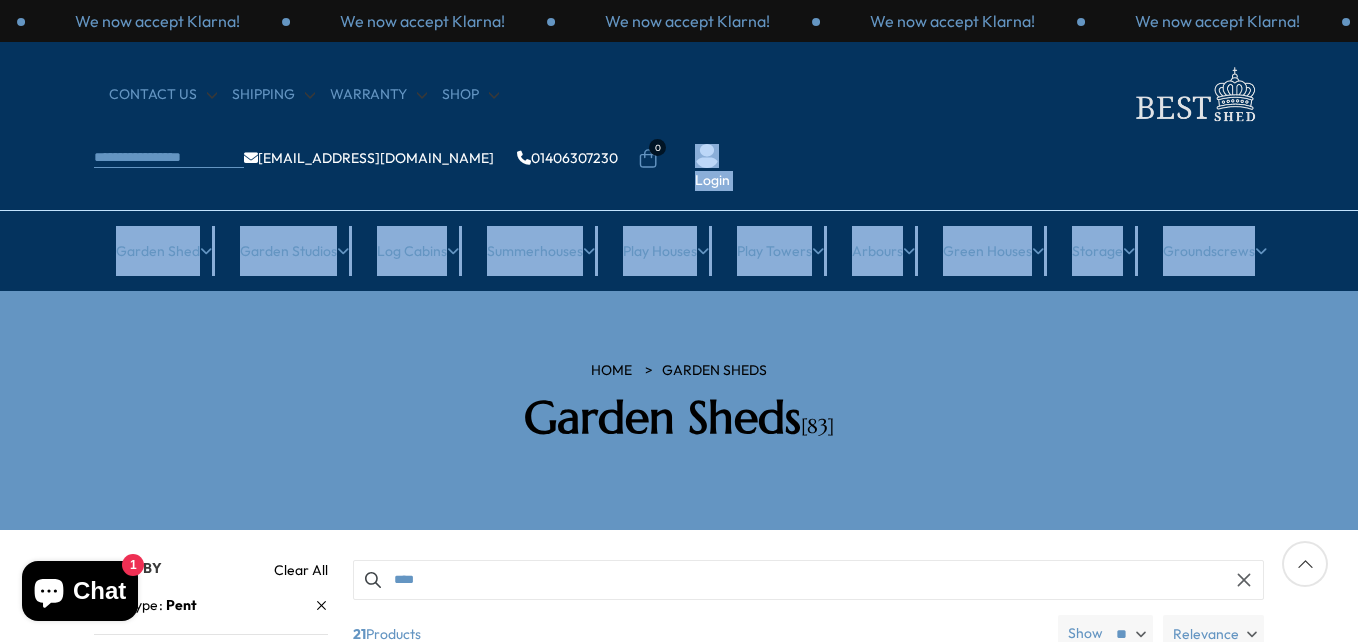 drag, startPoint x: 1355, startPoint y: 62, endPoint x: 1357, endPoint y: 155, distance: 93.0215 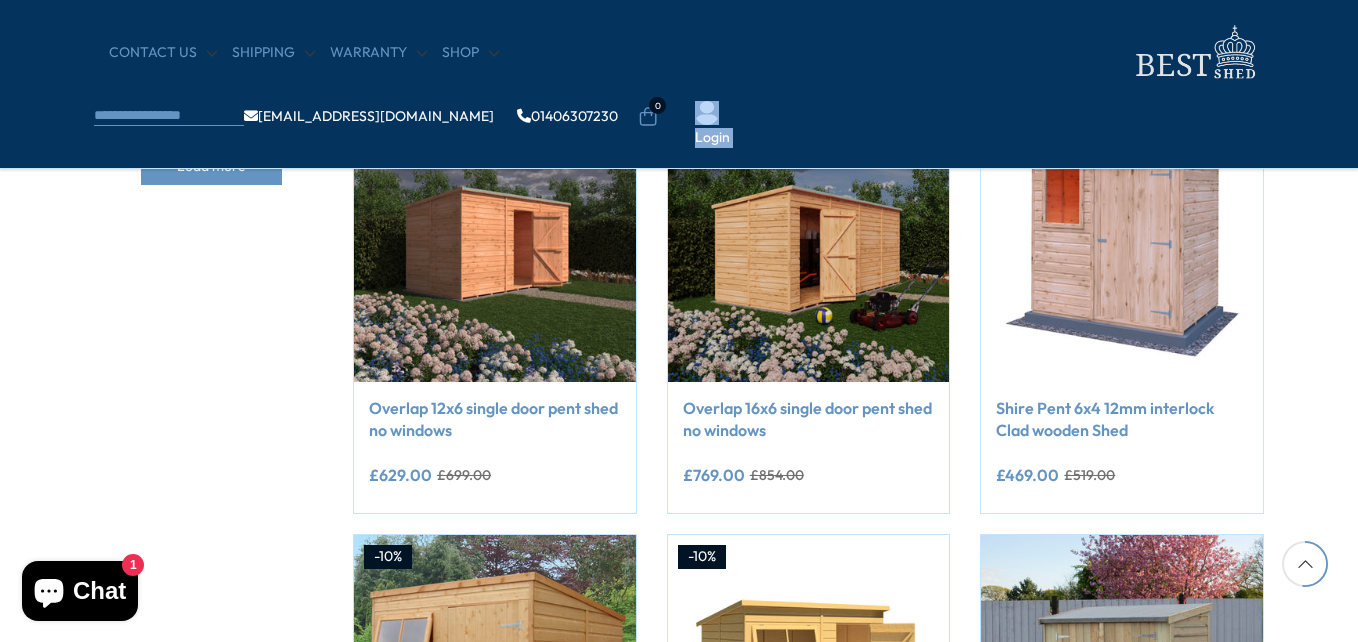 scroll, scrollTop: 1280, scrollLeft: 0, axis: vertical 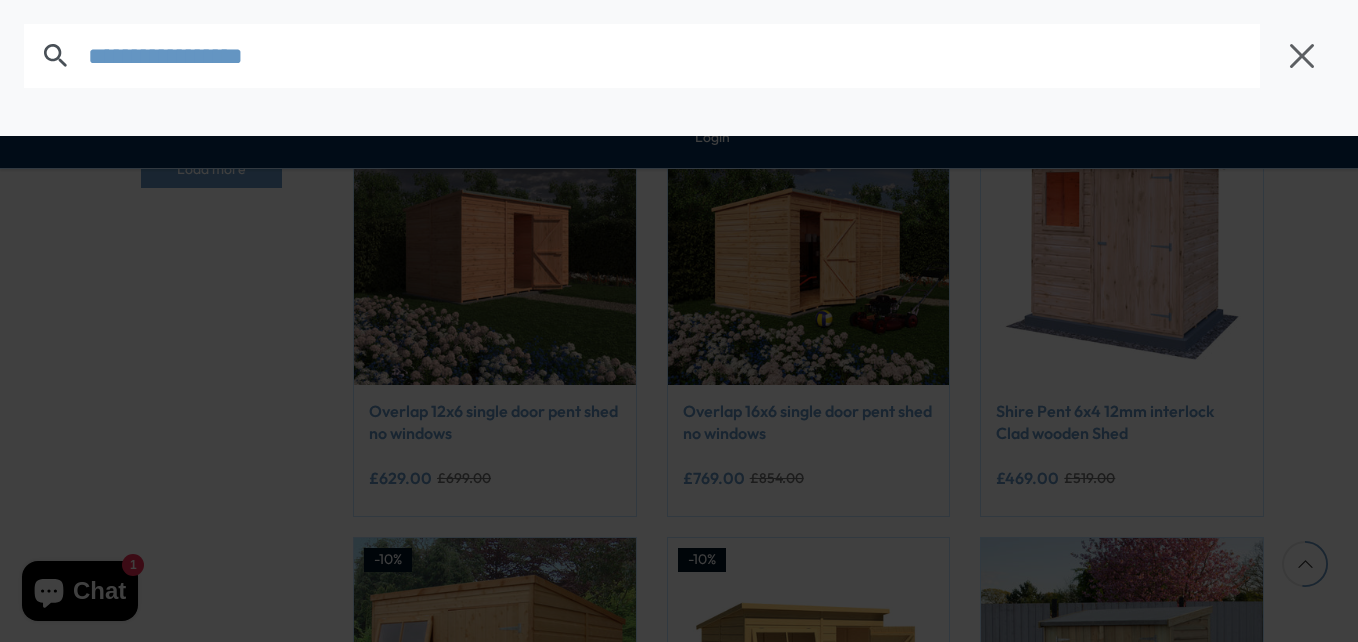 click on "We now accept Klarna!
We now accept Klarna!
We now accept Klarna!
We now accept Klarna!
We now accept Klarna!
We now accept Klarna!
We now accept Klarna!
We now accept Klarna!
We now accept Klarna!
CONTACT US
Shipping Warranty" at bounding box center [679, 282] 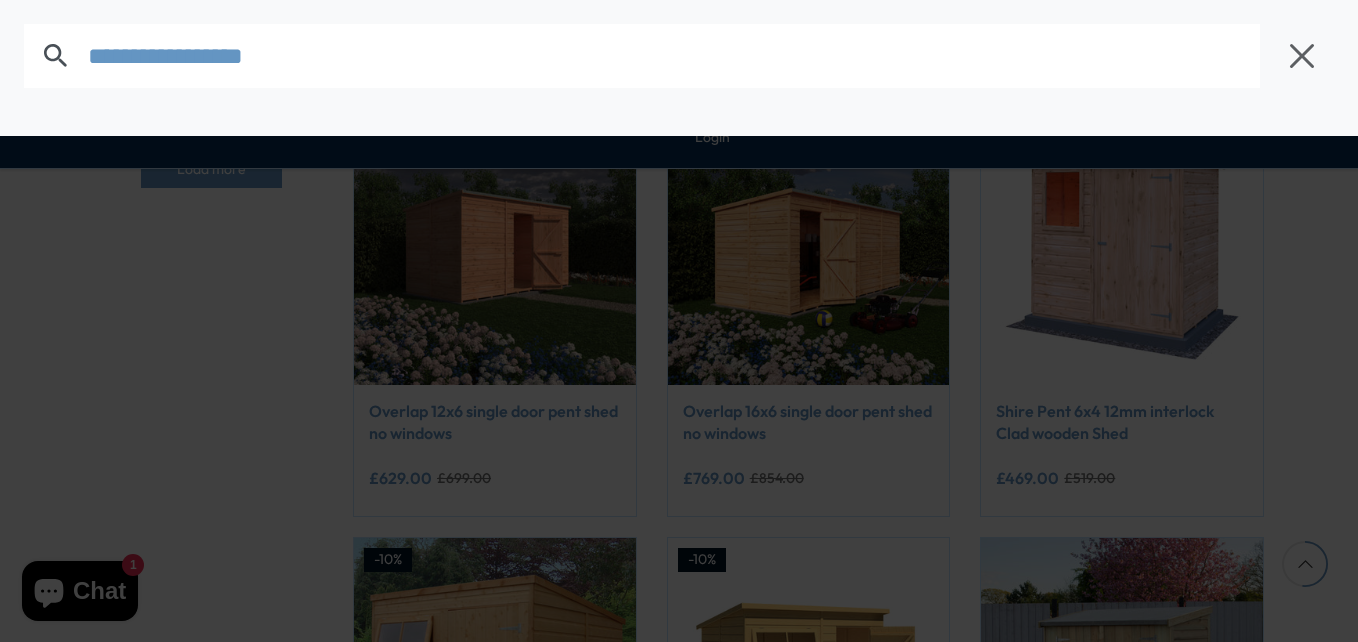click at bounding box center [674, 56] 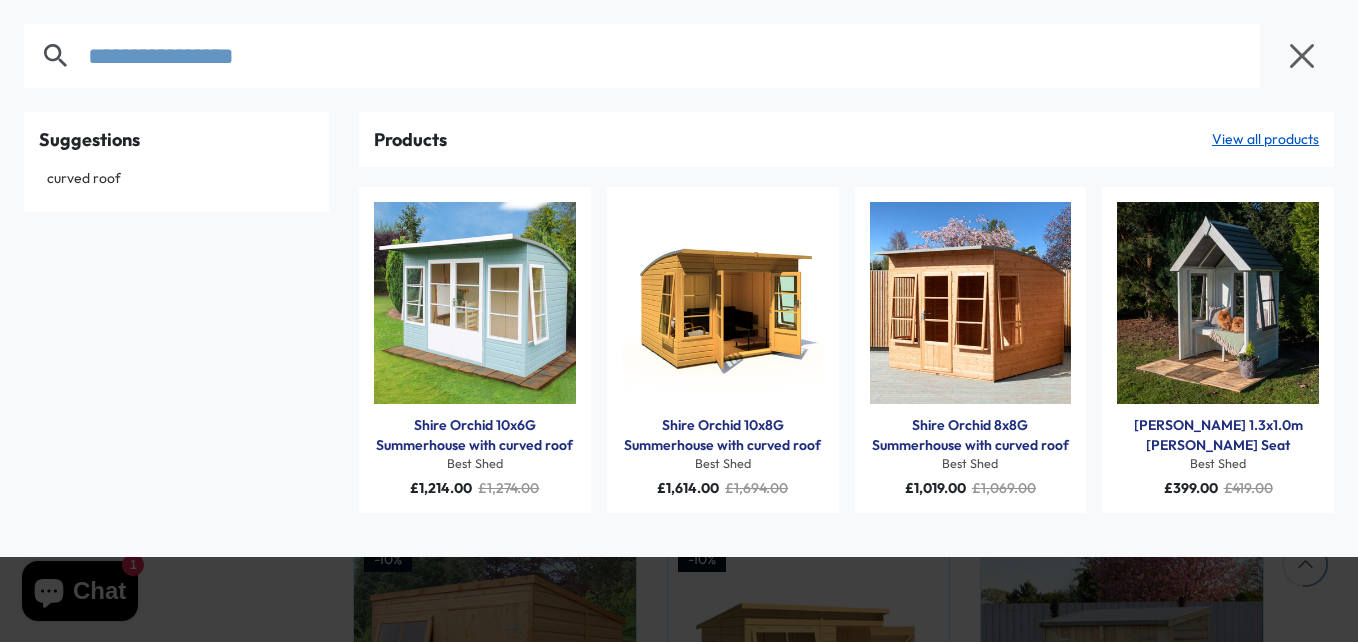type on "**********" 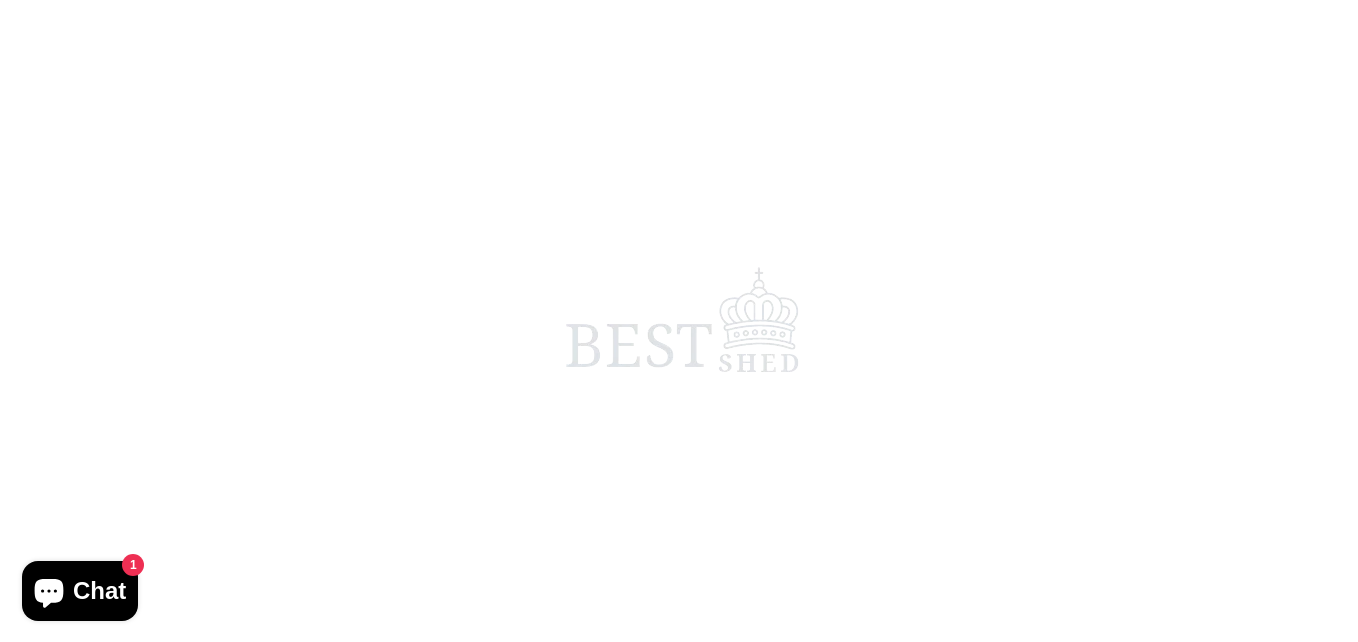 scroll, scrollTop: 0, scrollLeft: 0, axis: both 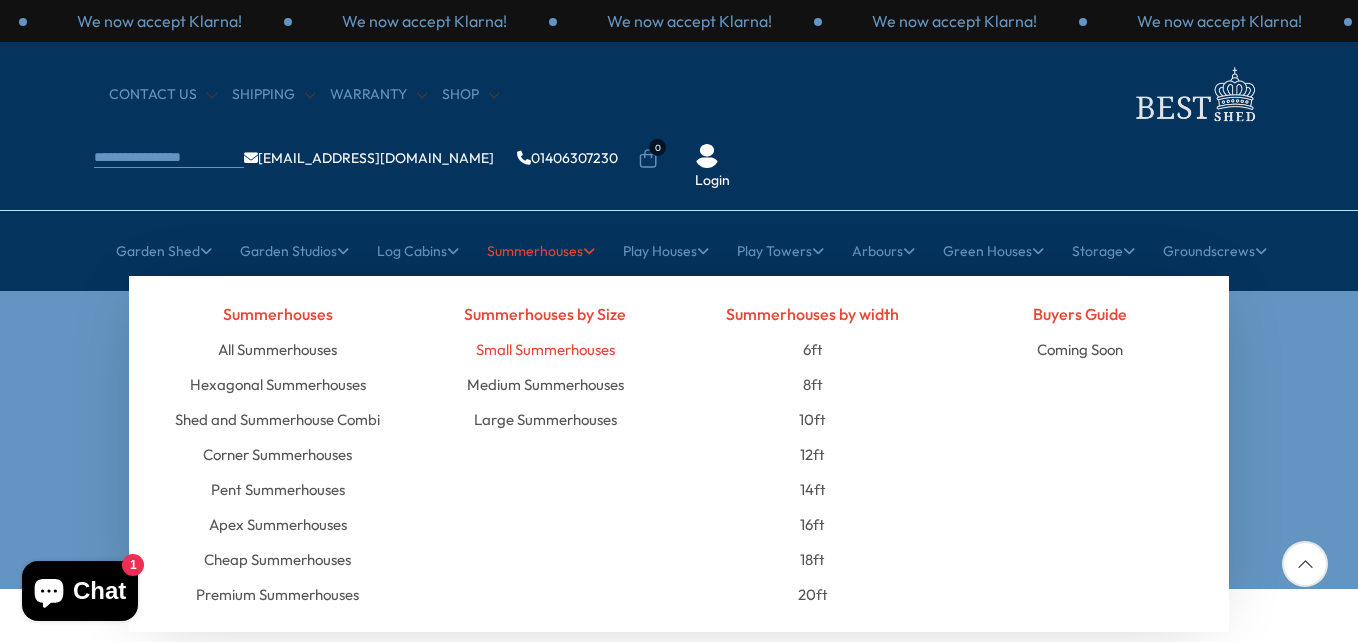 click on "Small Summerhouses" at bounding box center (545, 349) 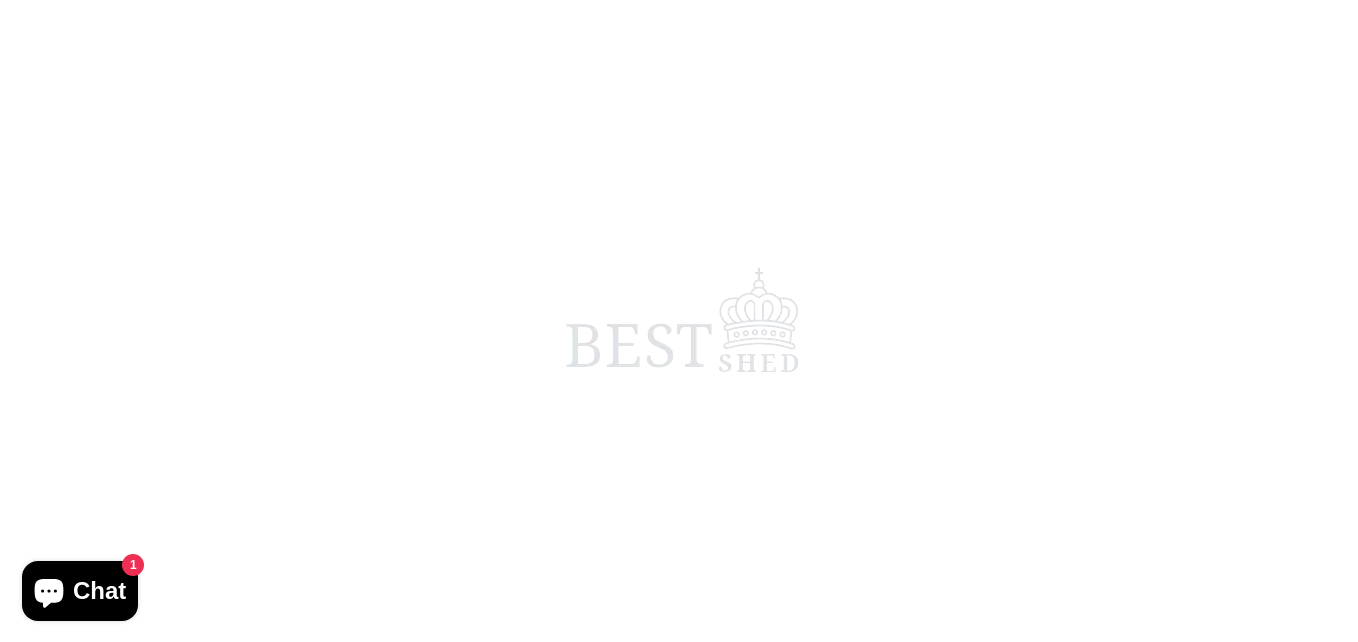 scroll, scrollTop: 0, scrollLeft: 0, axis: both 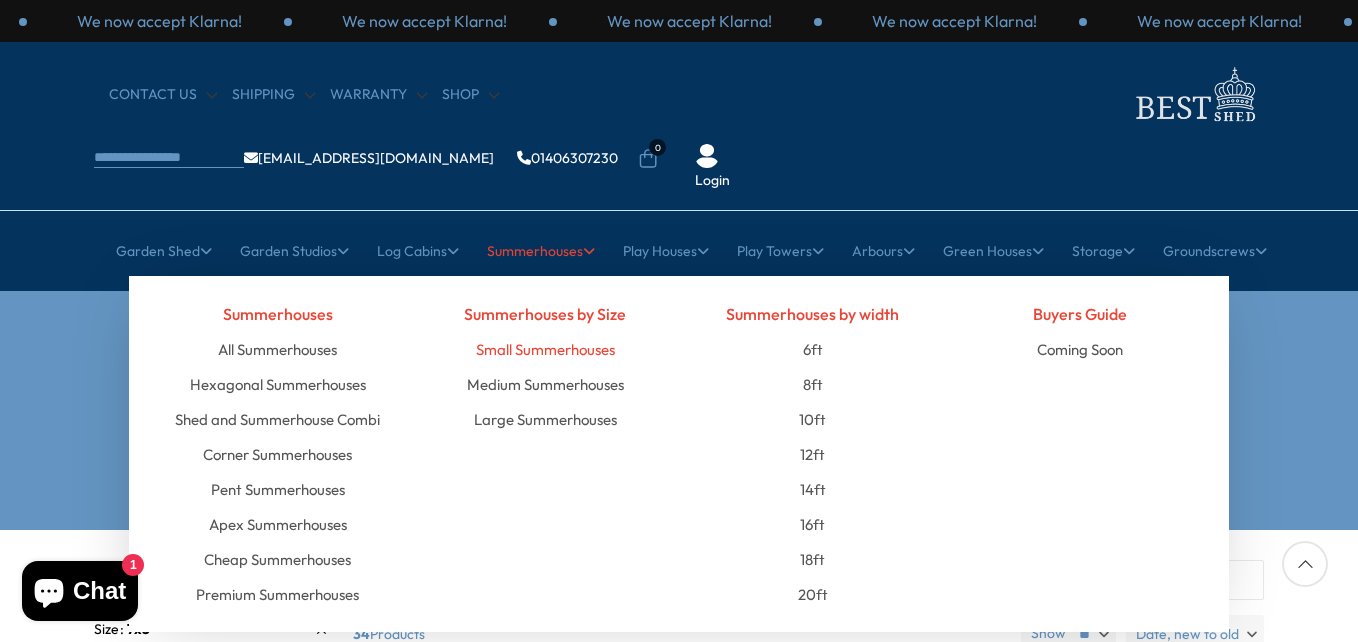click on "Small Summerhouses" at bounding box center [545, 349] 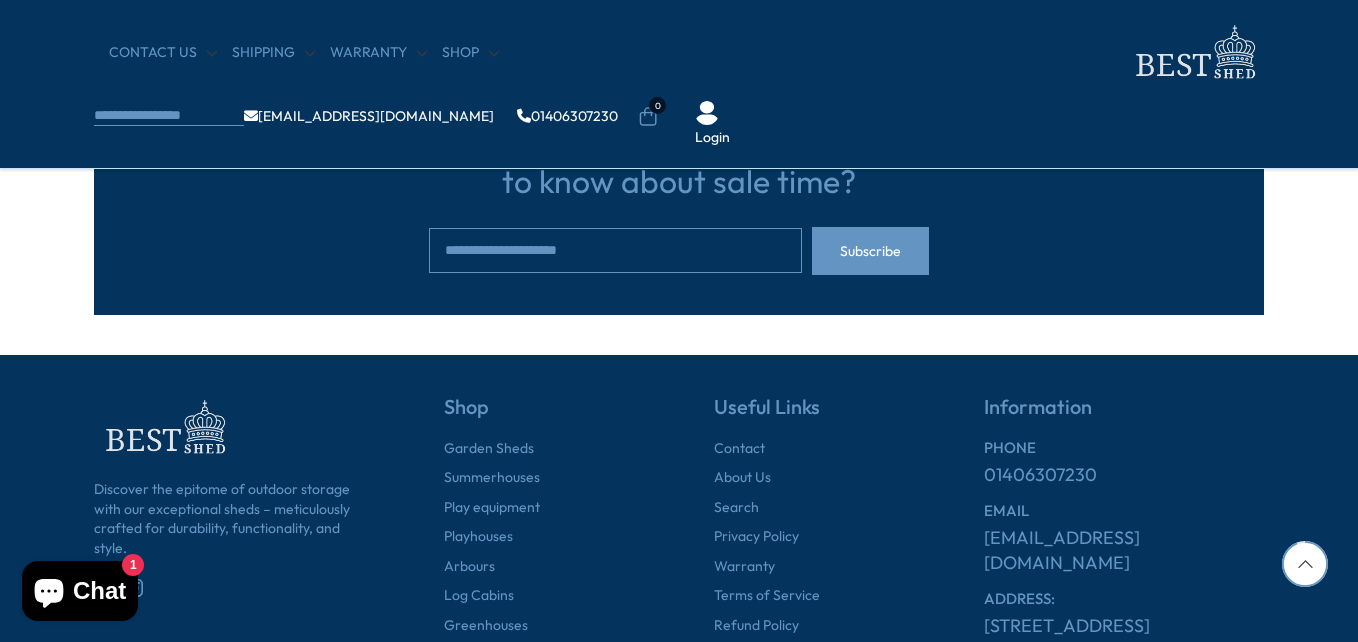 scroll, scrollTop: 2320, scrollLeft: 0, axis: vertical 